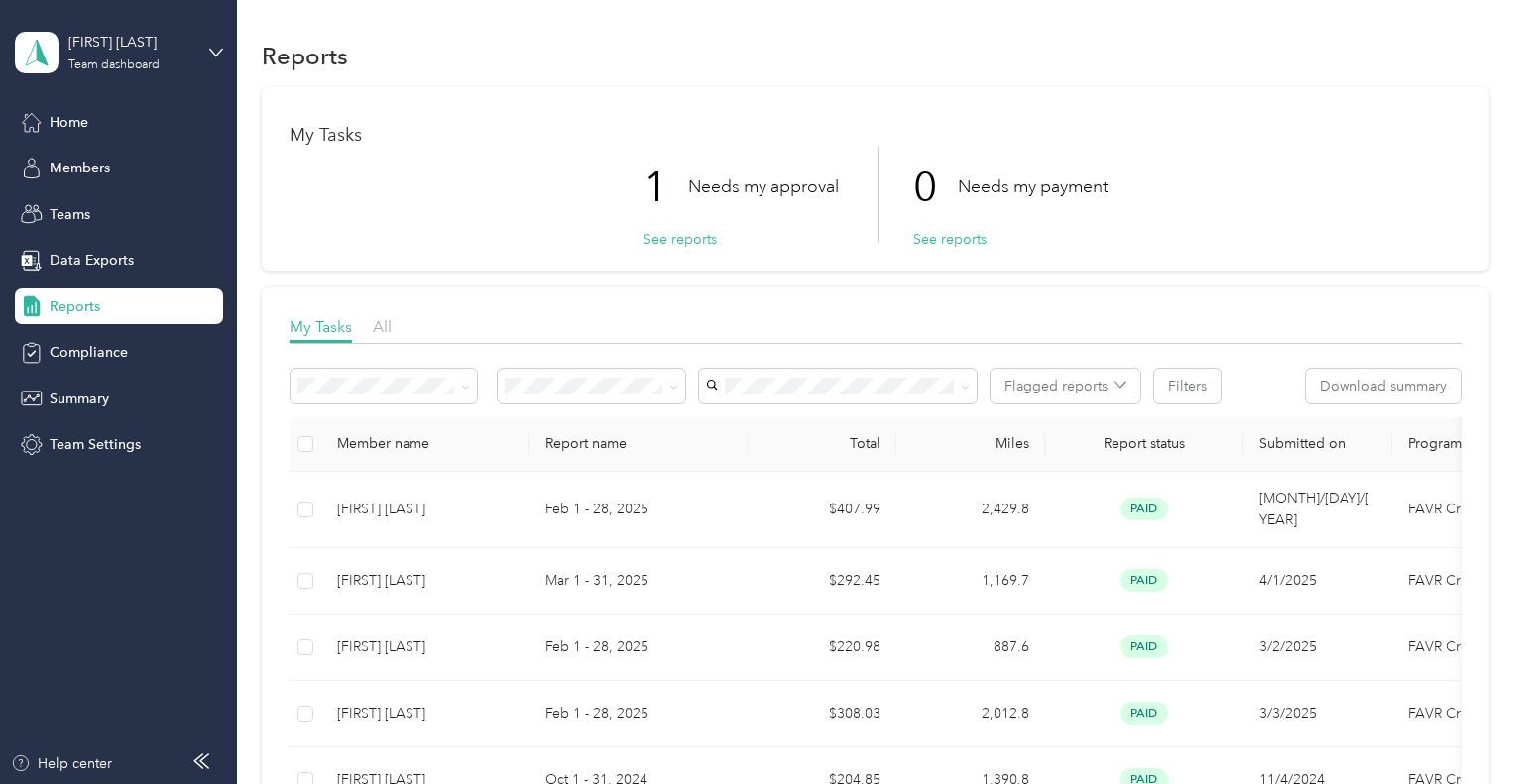 scroll, scrollTop: 0, scrollLeft: 0, axis: both 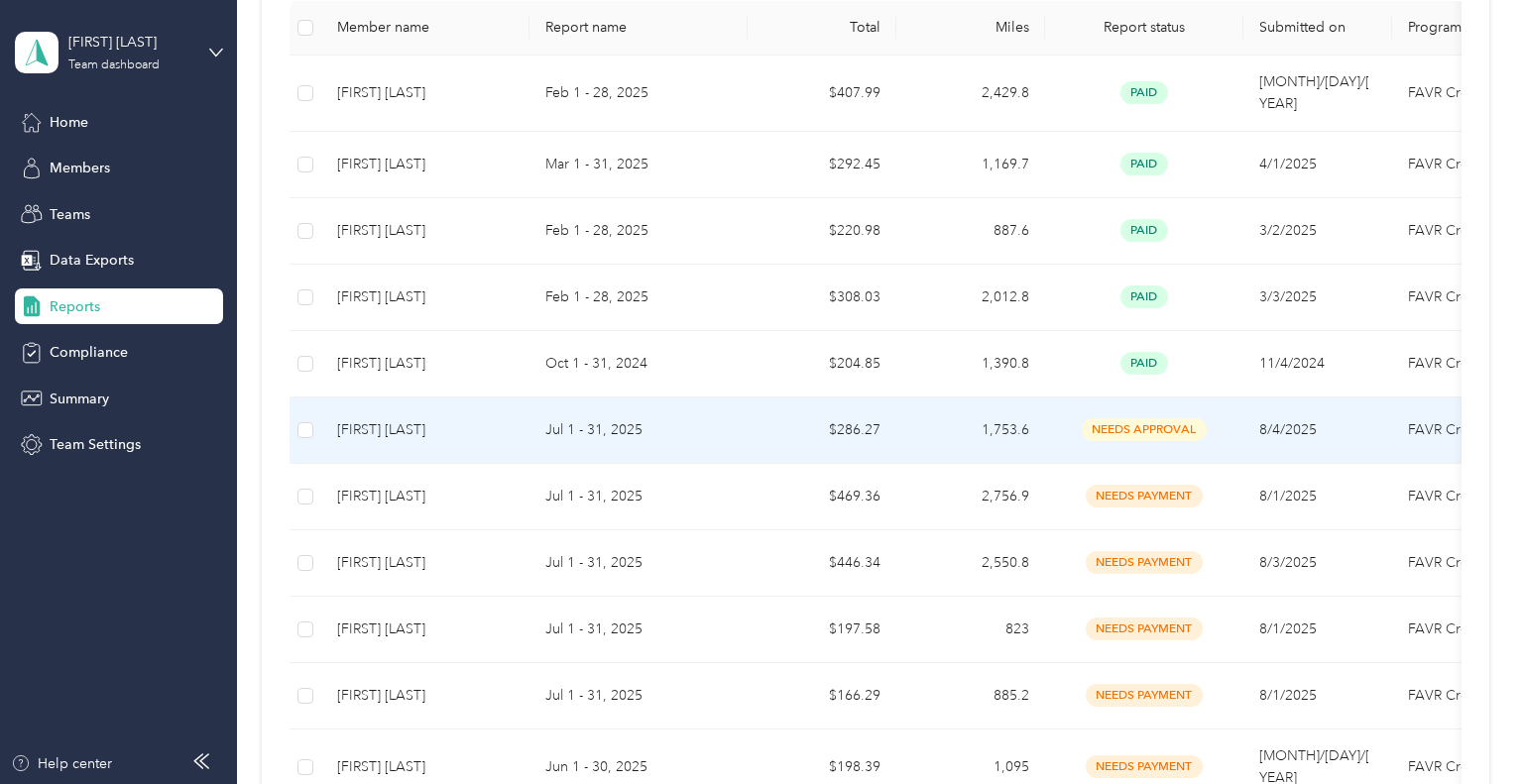 click on "Jul 1 - 31, 2025" at bounding box center [639, 430] 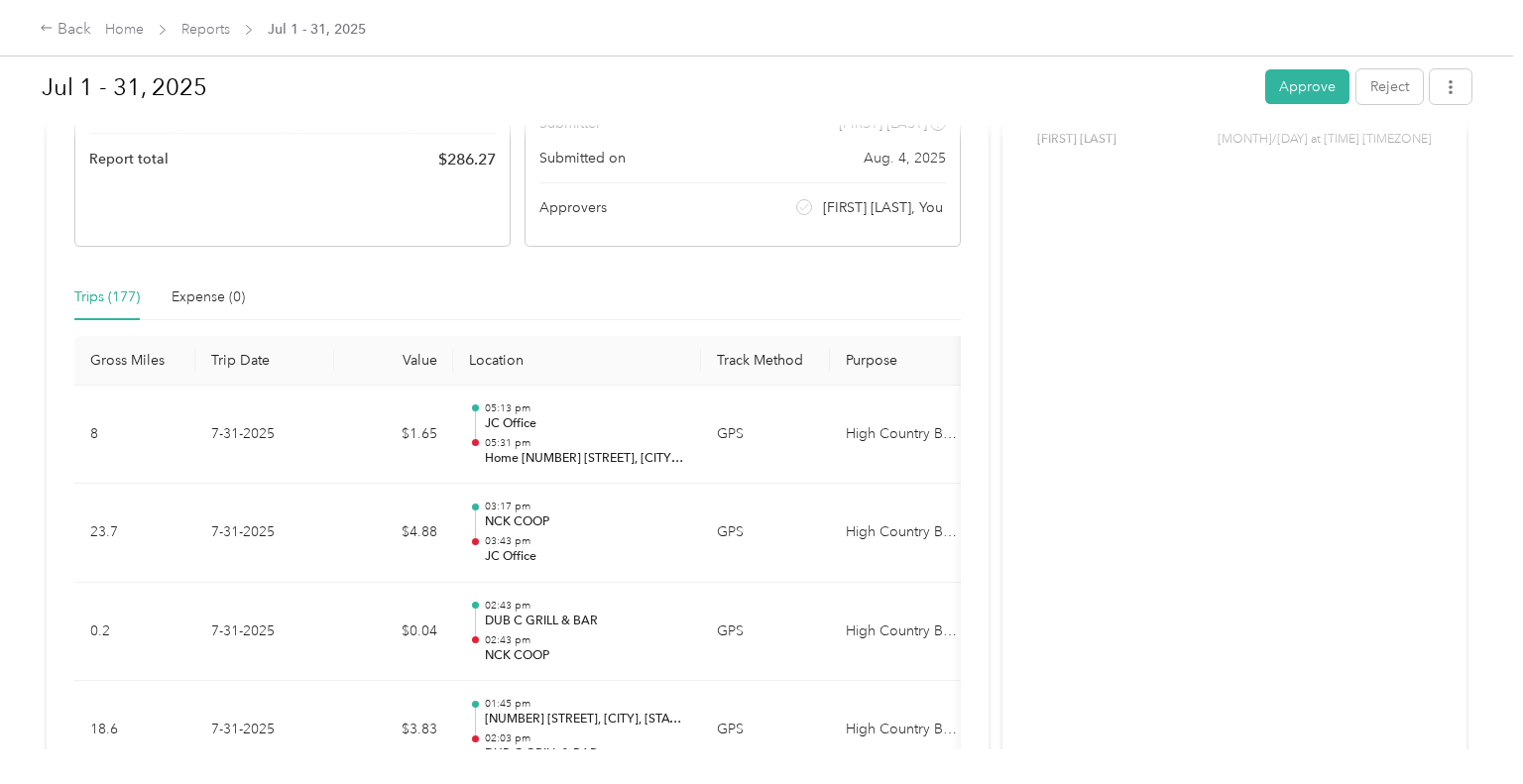 scroll, scrollTop: 0, scrollLeft: 0, axis: both 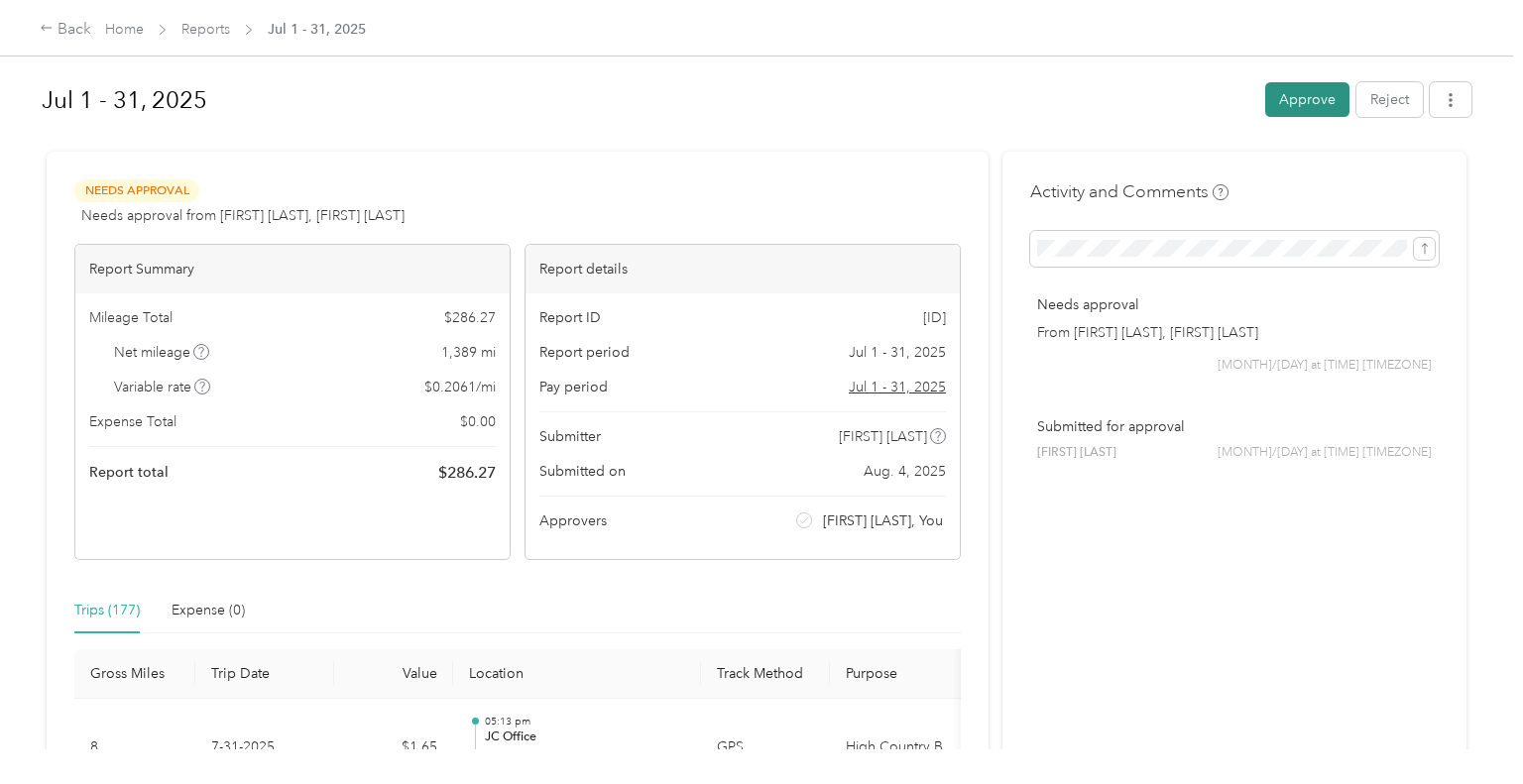 click on "Approve" at bounding box center (1307, 99) 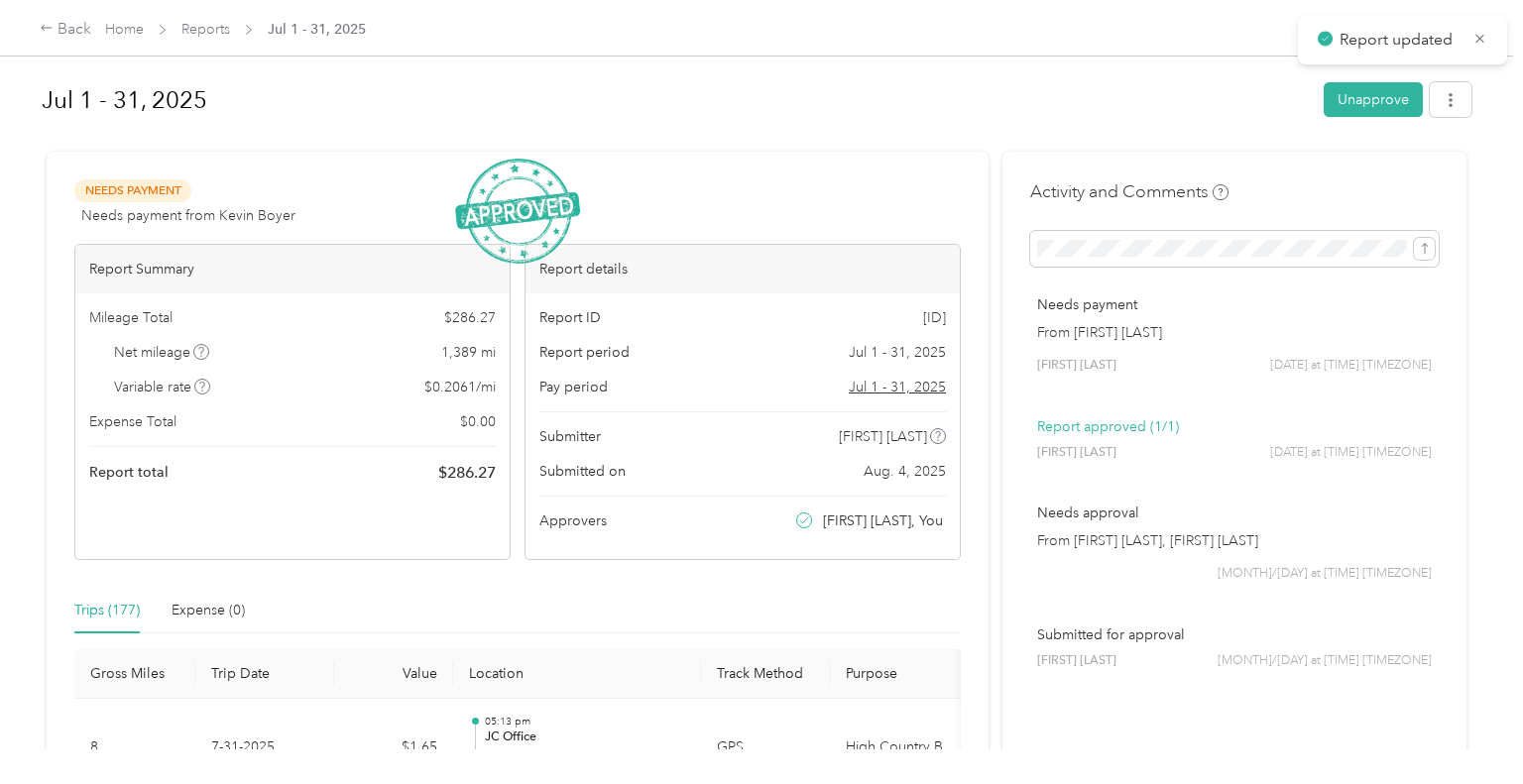 click on "Report ID [ID] Report period [MONTH] 1 - 31, [YEAR] Pay period [MONTH] 1 - 31, [YEAR] Submitter [FIRST] [LAST] Submitted on [MONTH]. [DAY], [YEAR] Approvers [FIRST] [LAST], You" at bounding box center (743, 426) 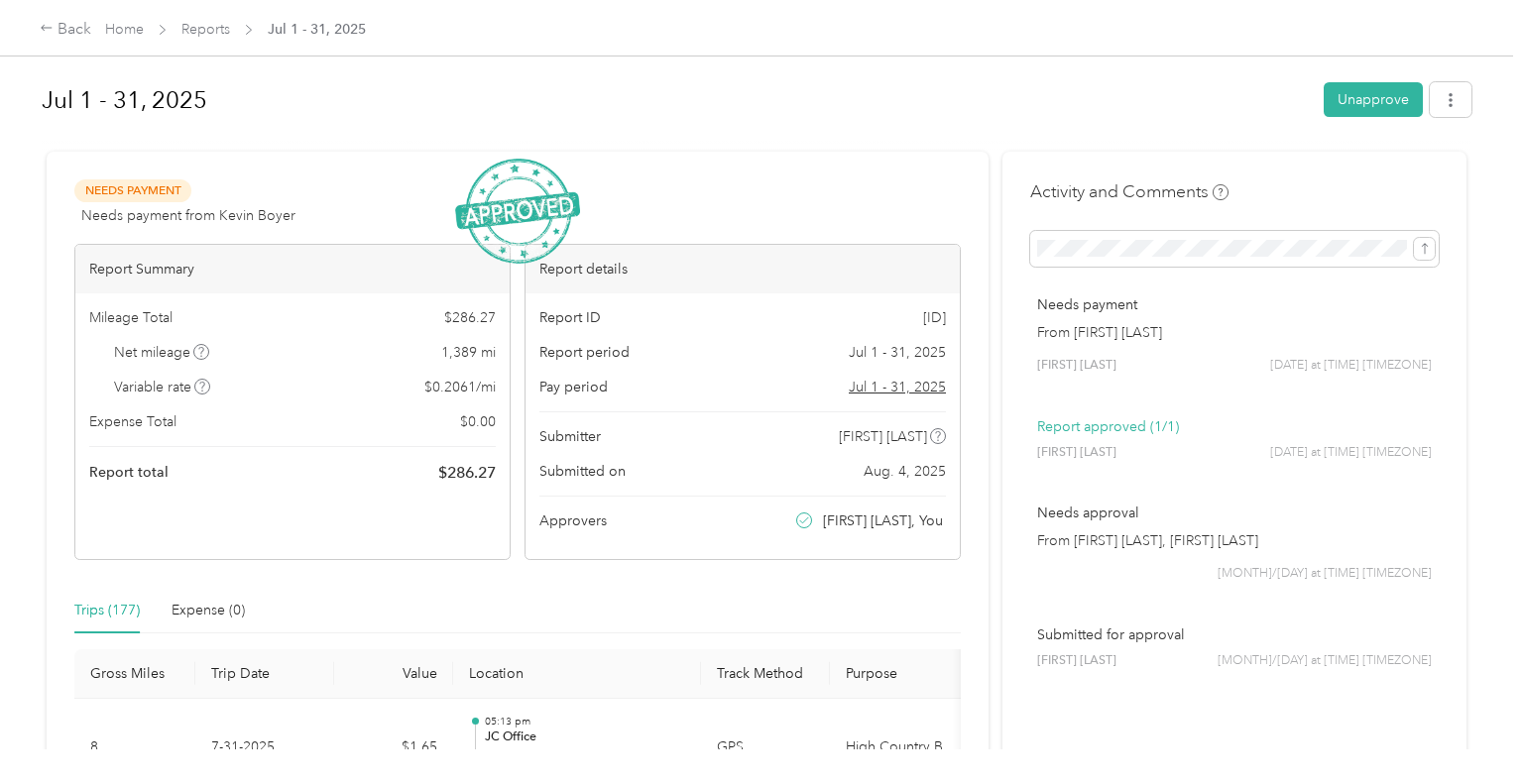 click on "Jul 1 - 31, 2025" at bounding box center (675, 100) 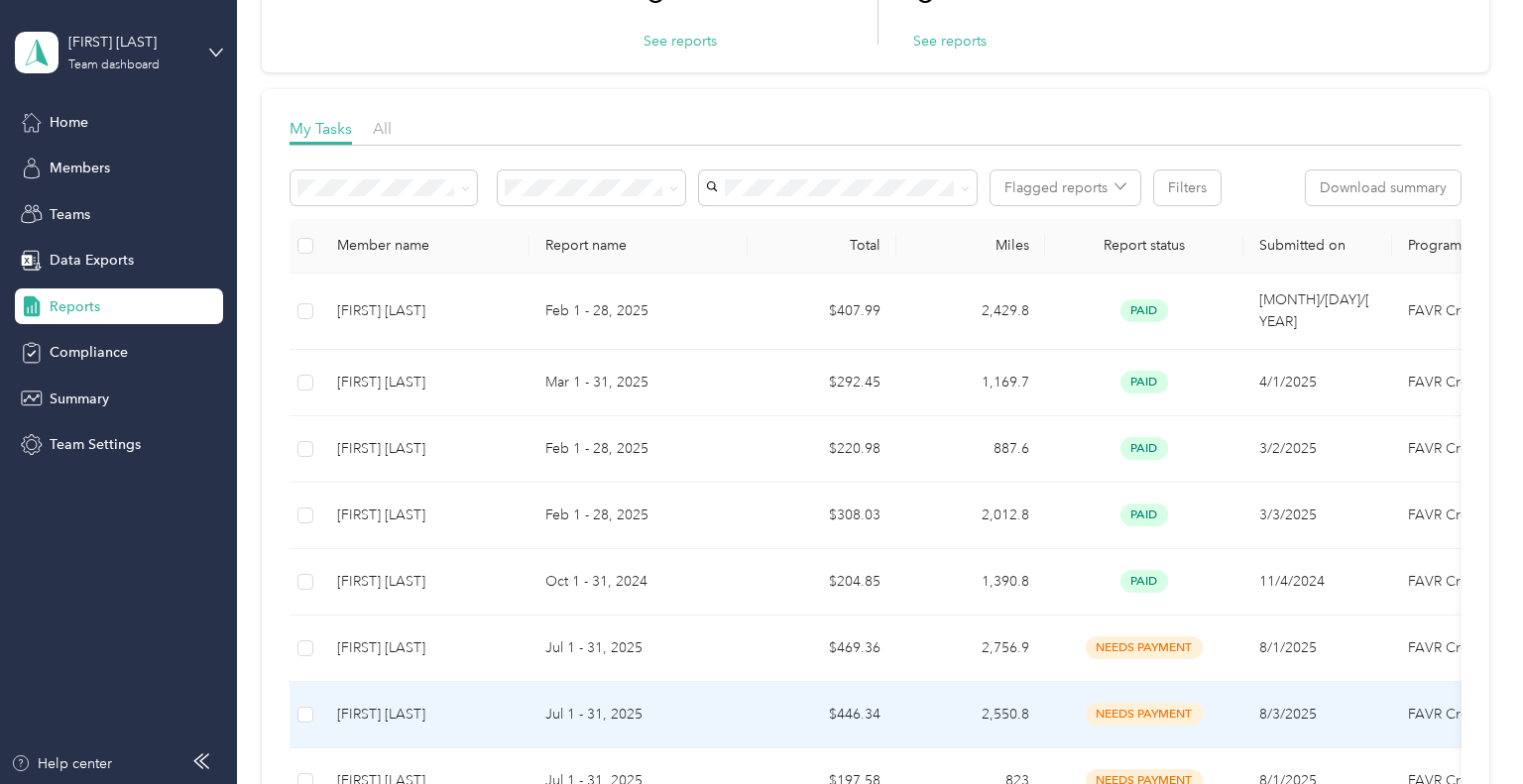 scroll, scrollTop: 0, scrollLeft: 0, axis: both 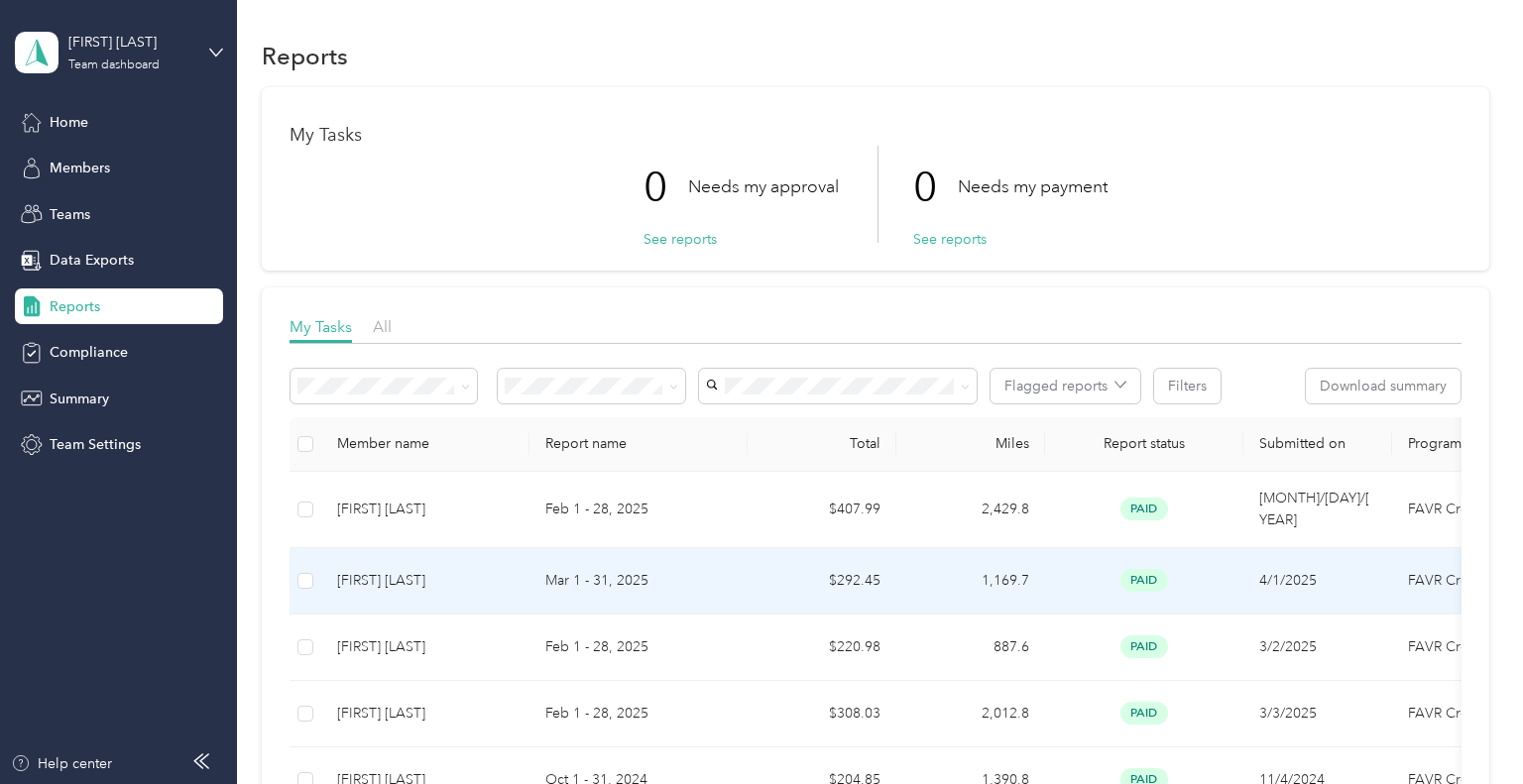 click on "[FIRST] [LAST]" at bounding box center (425, 581) 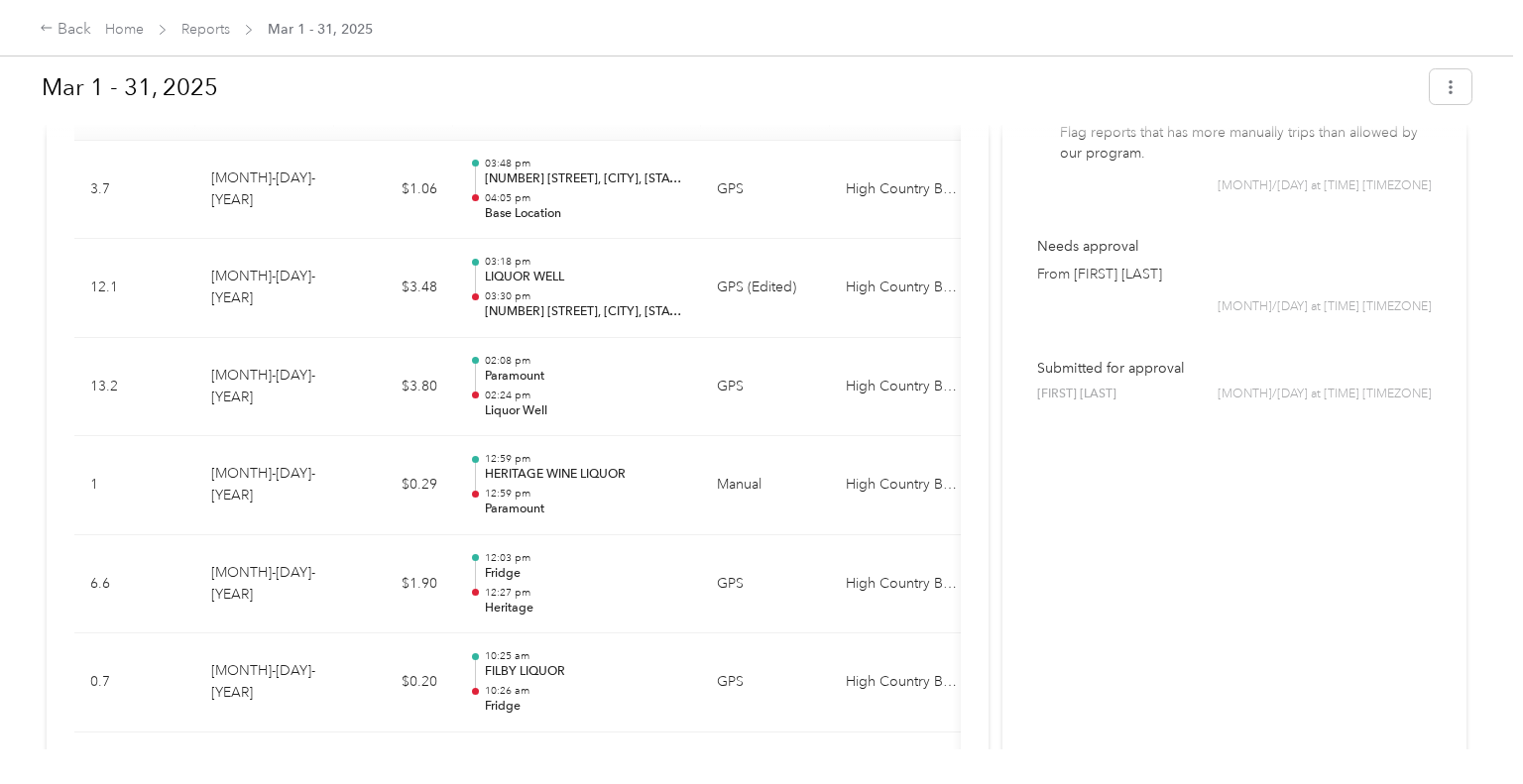 scroll, scrollTop: 0, scrollLeft: 0, axis: both 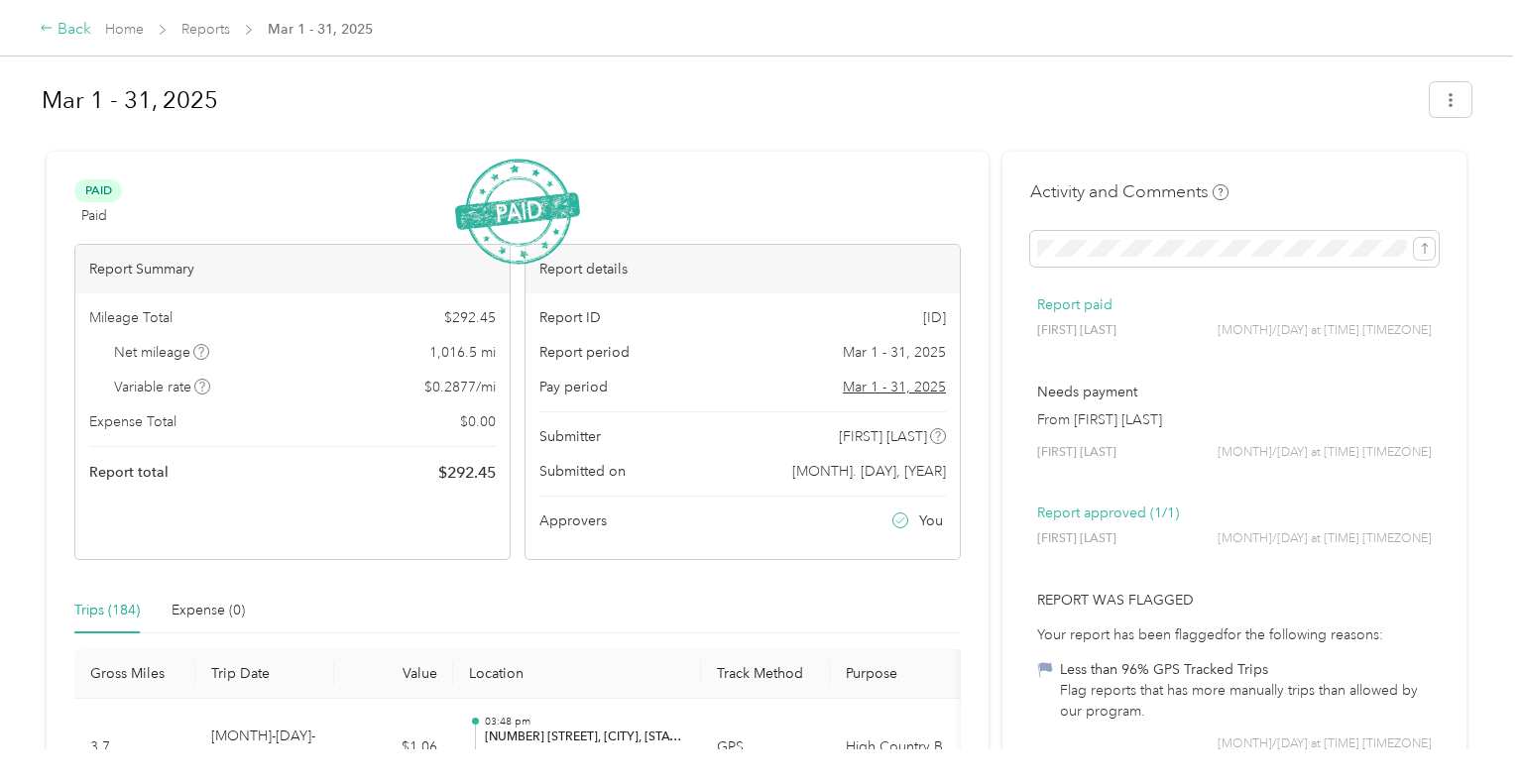 click on "Back" at bounding box center (65, 30) 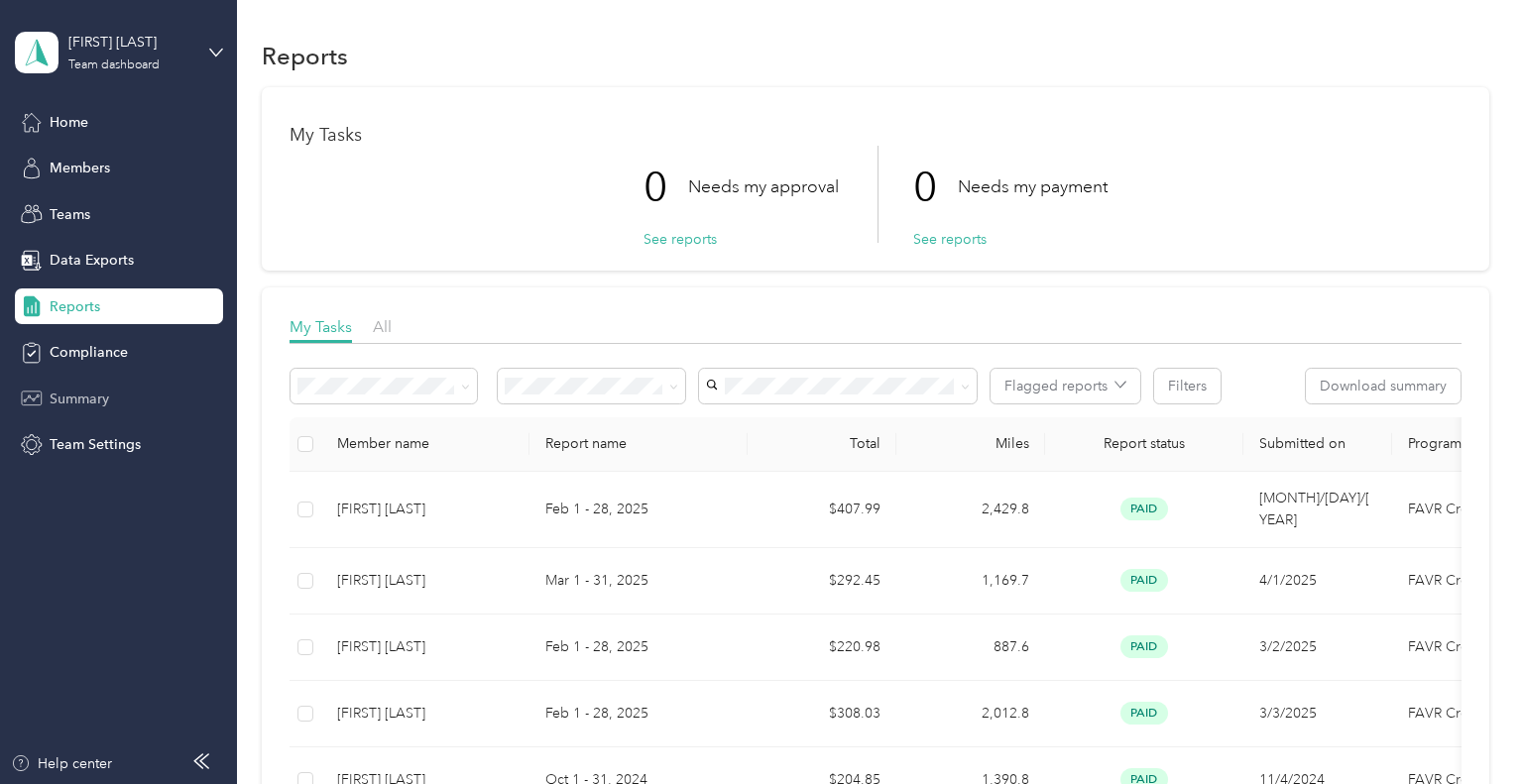 click on "Summary" at bounding box center [79, 398] 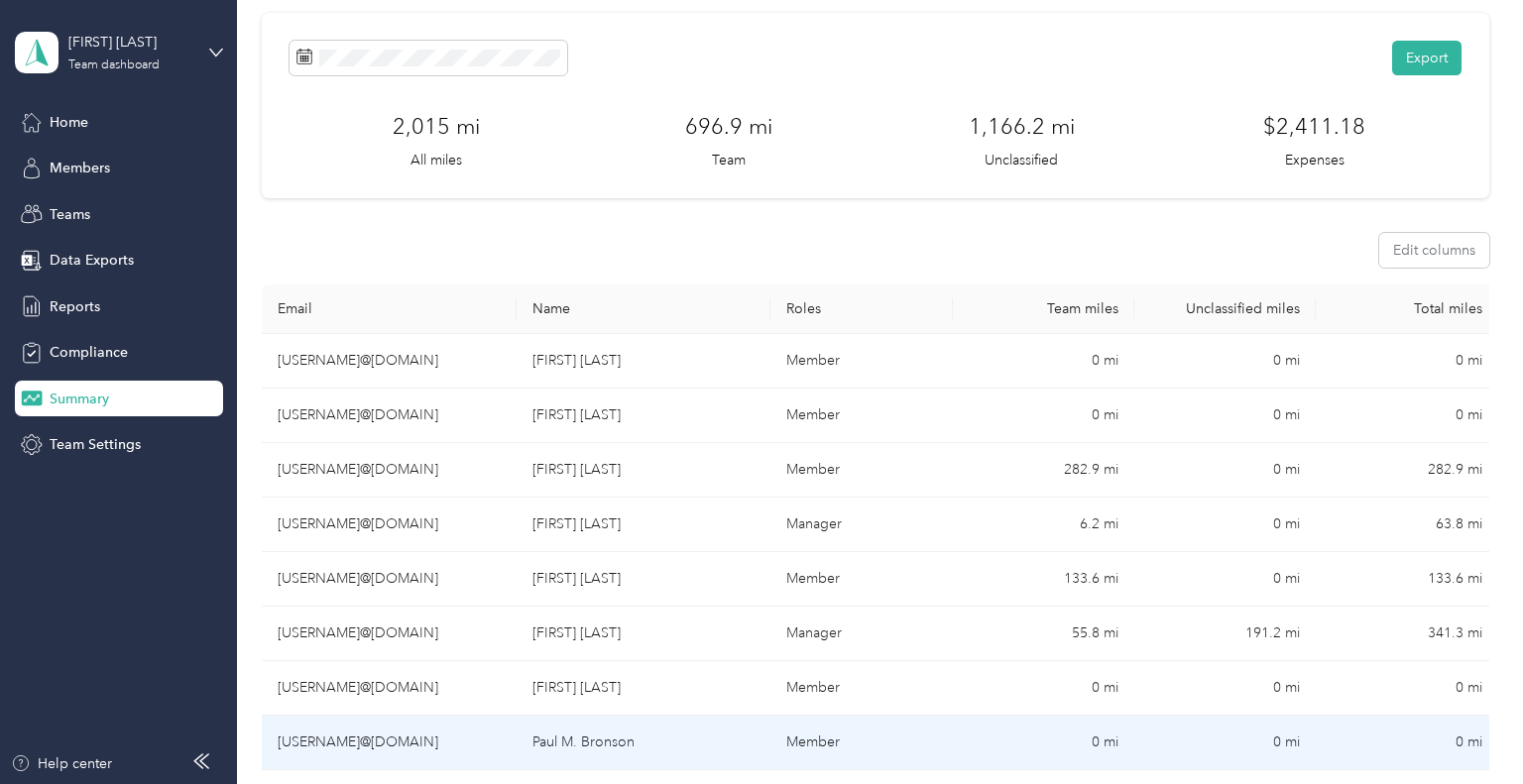 scroll, scrollTop: 274, scrollLeft: 0, axis: vertical 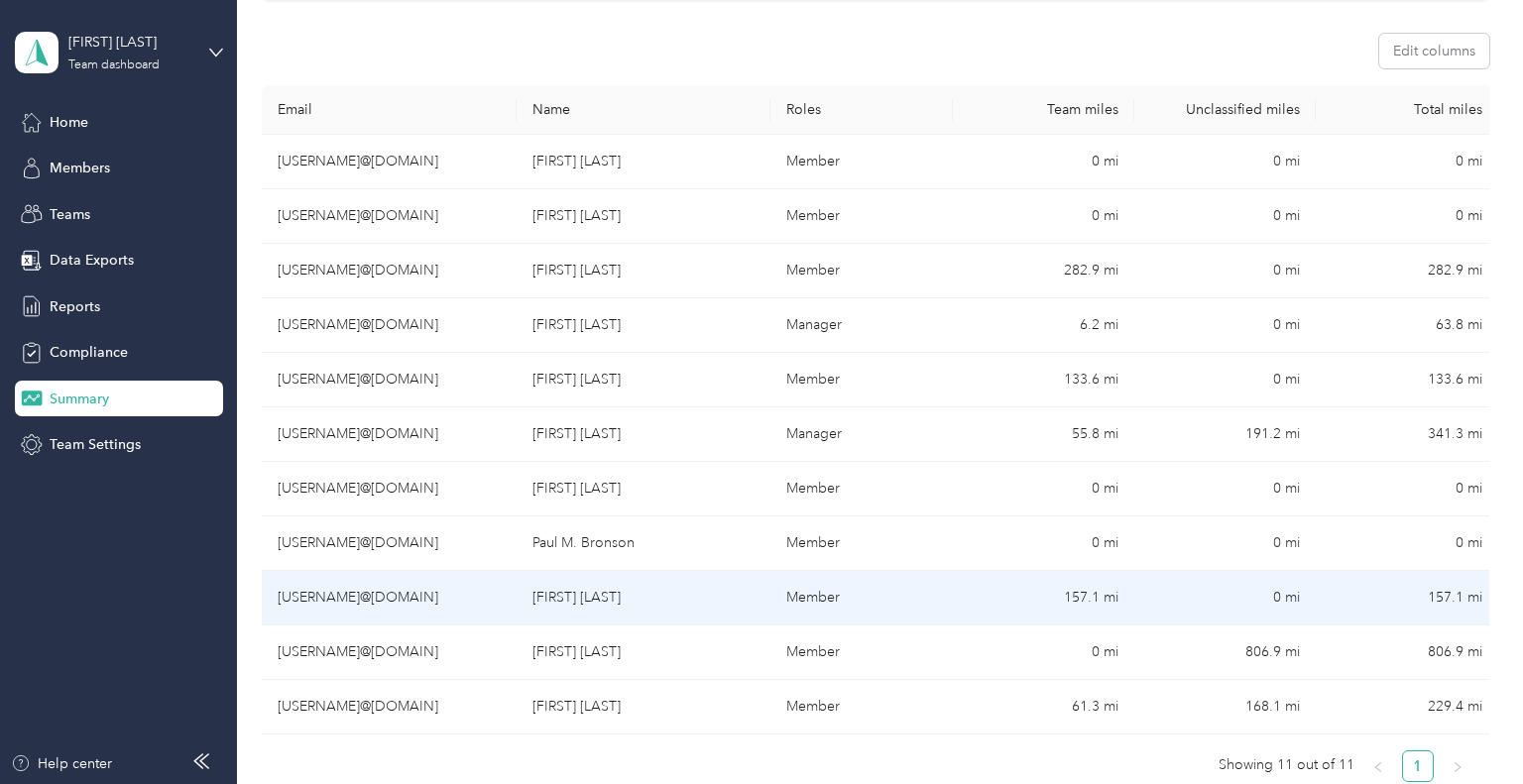 click on "[USERNAME]@[DOMAIN]" at bounding box center [389, 598] 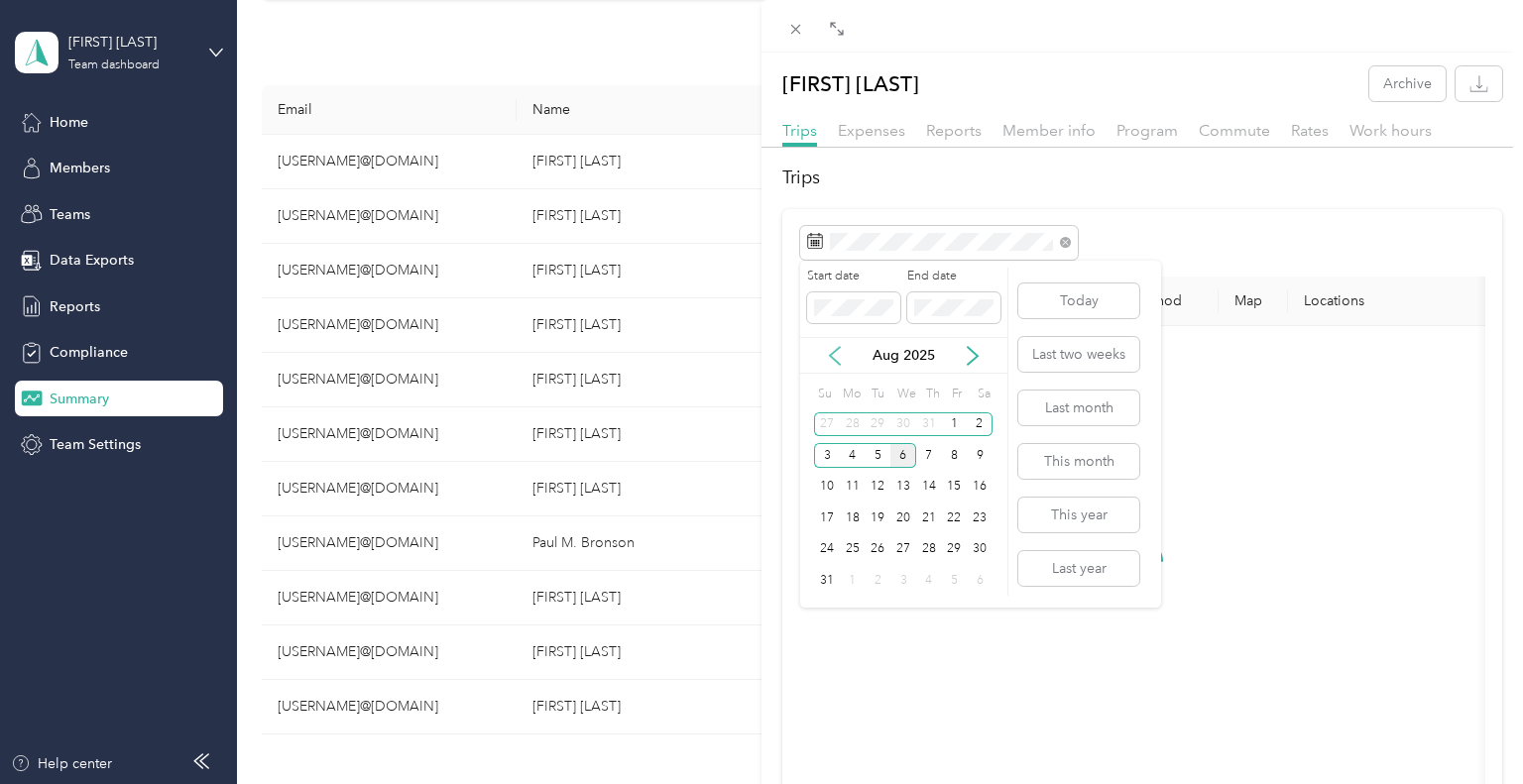 click 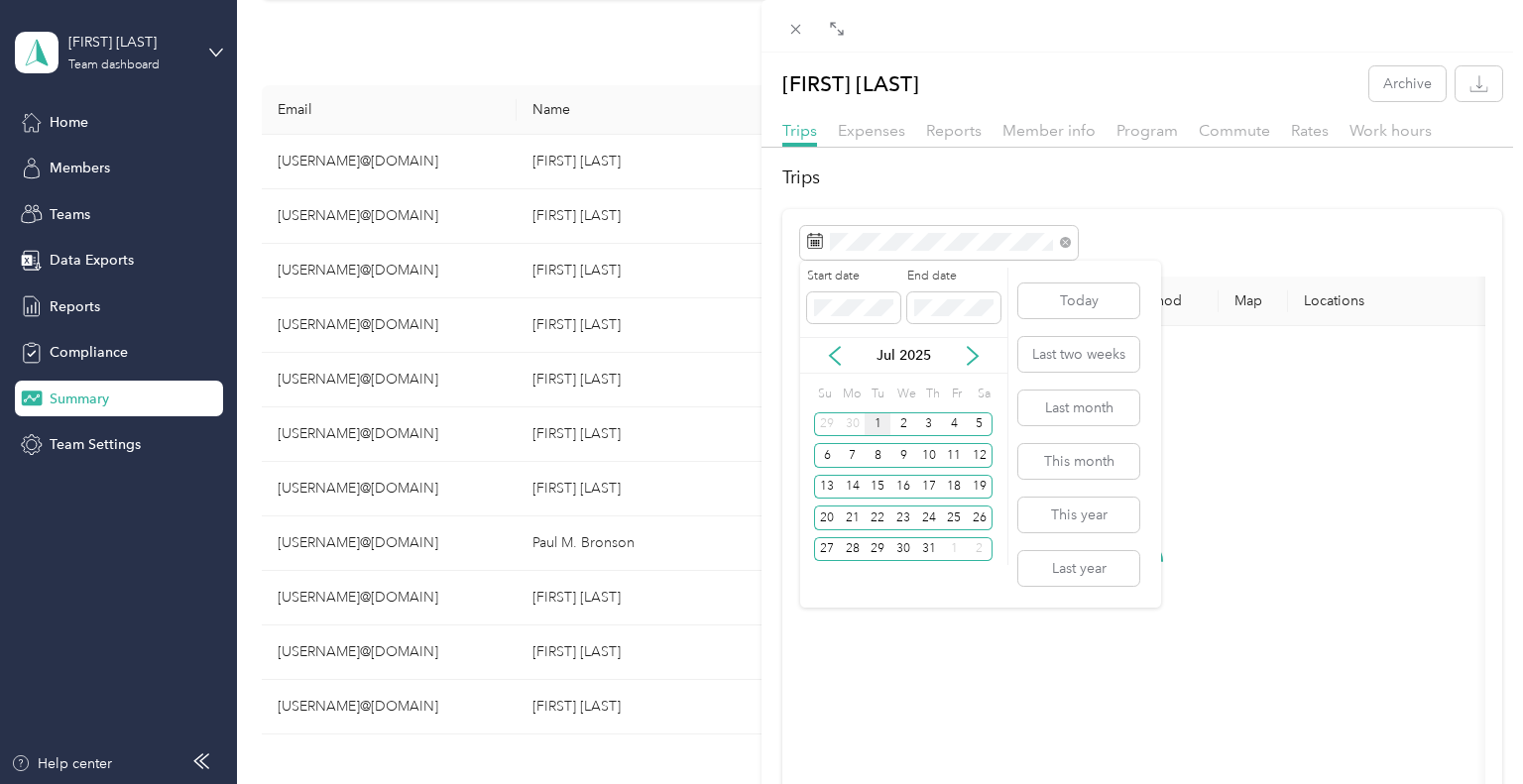 click on "1" at bounding box center [878, 424] 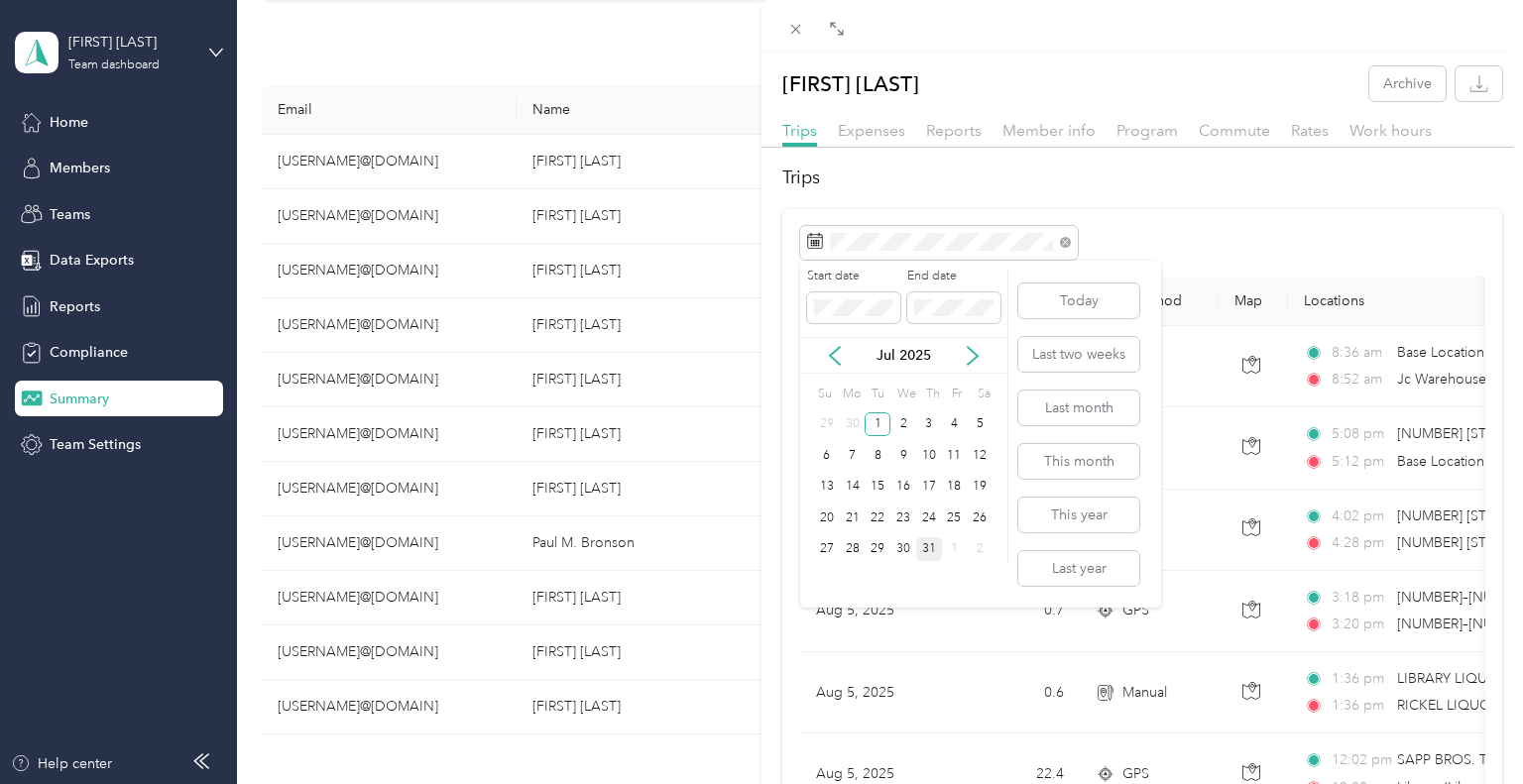 click on "31" at bounding box center (929, 549) 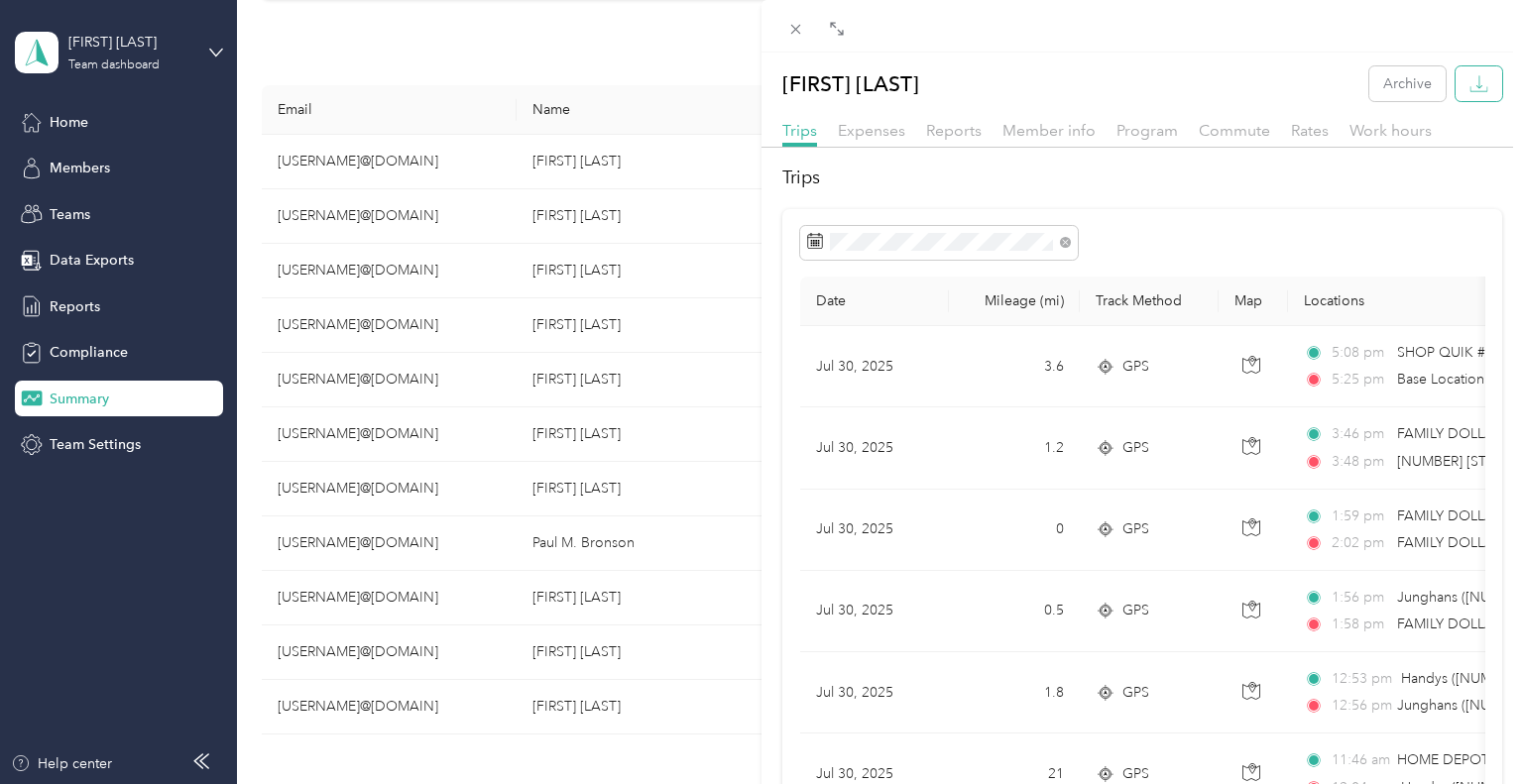 click at bounding box center [1478, 83] 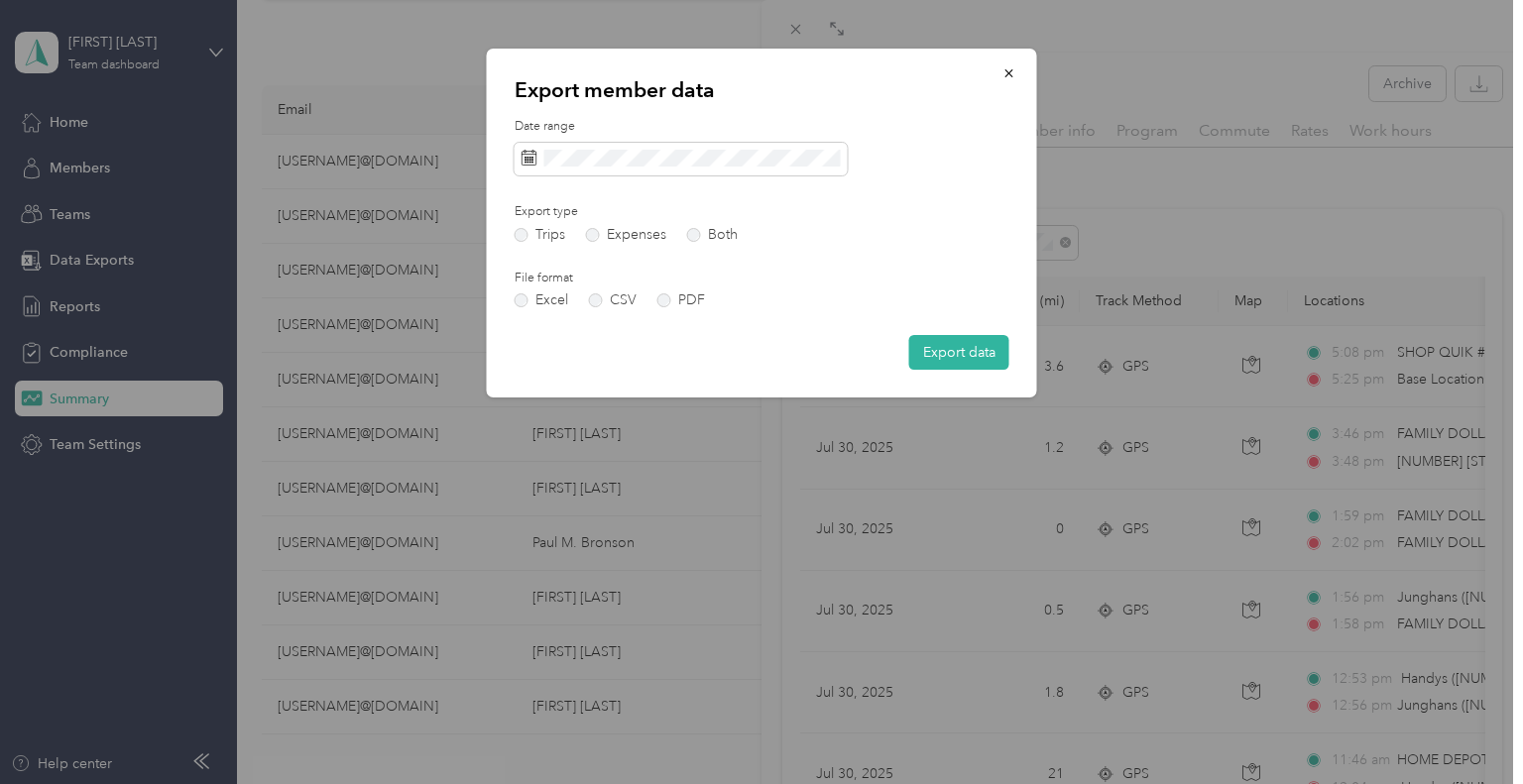 click on "Excel CSV PDF" at bounding box center [626, 300] 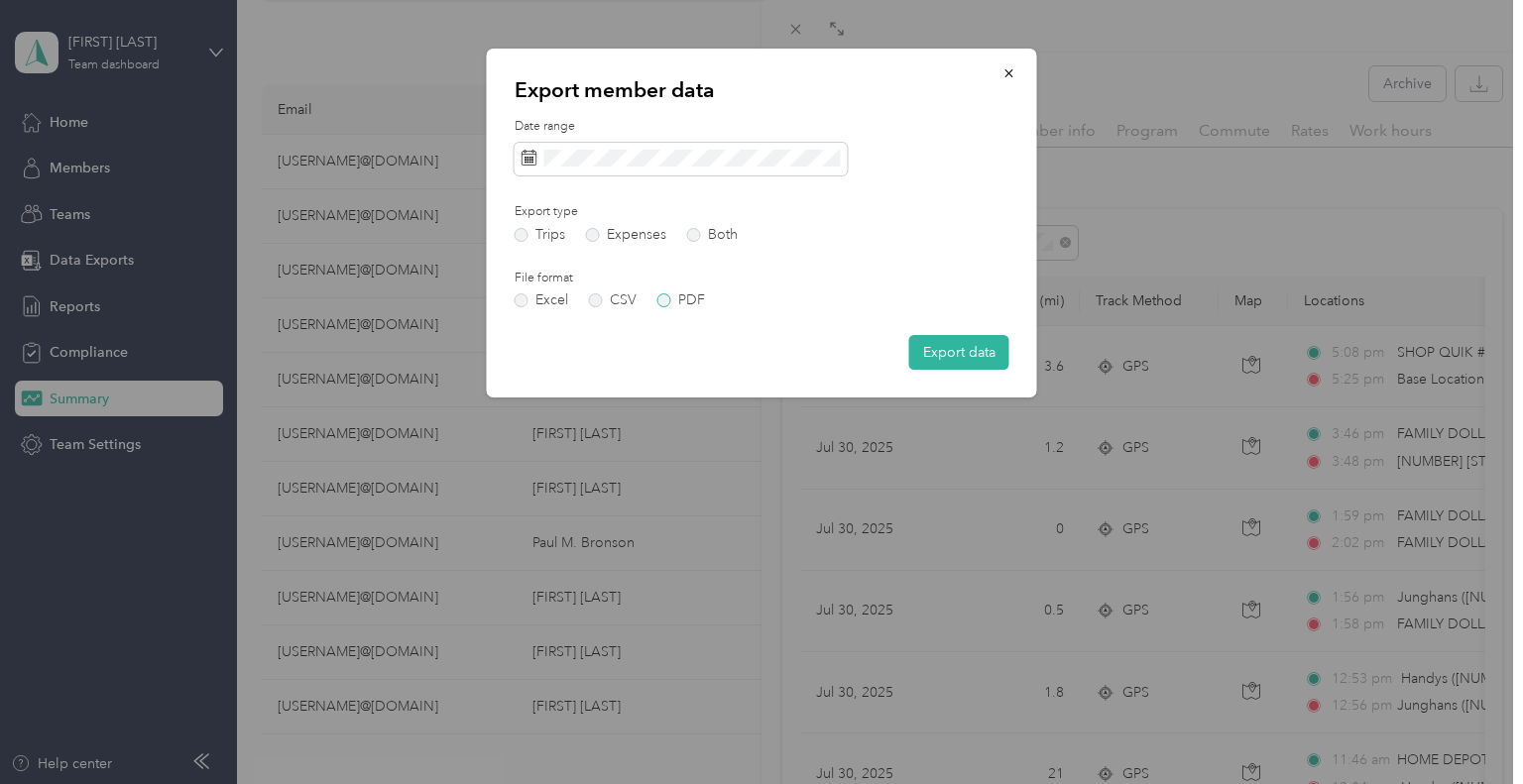 click on "PDF" at bounding box center [681, 300] 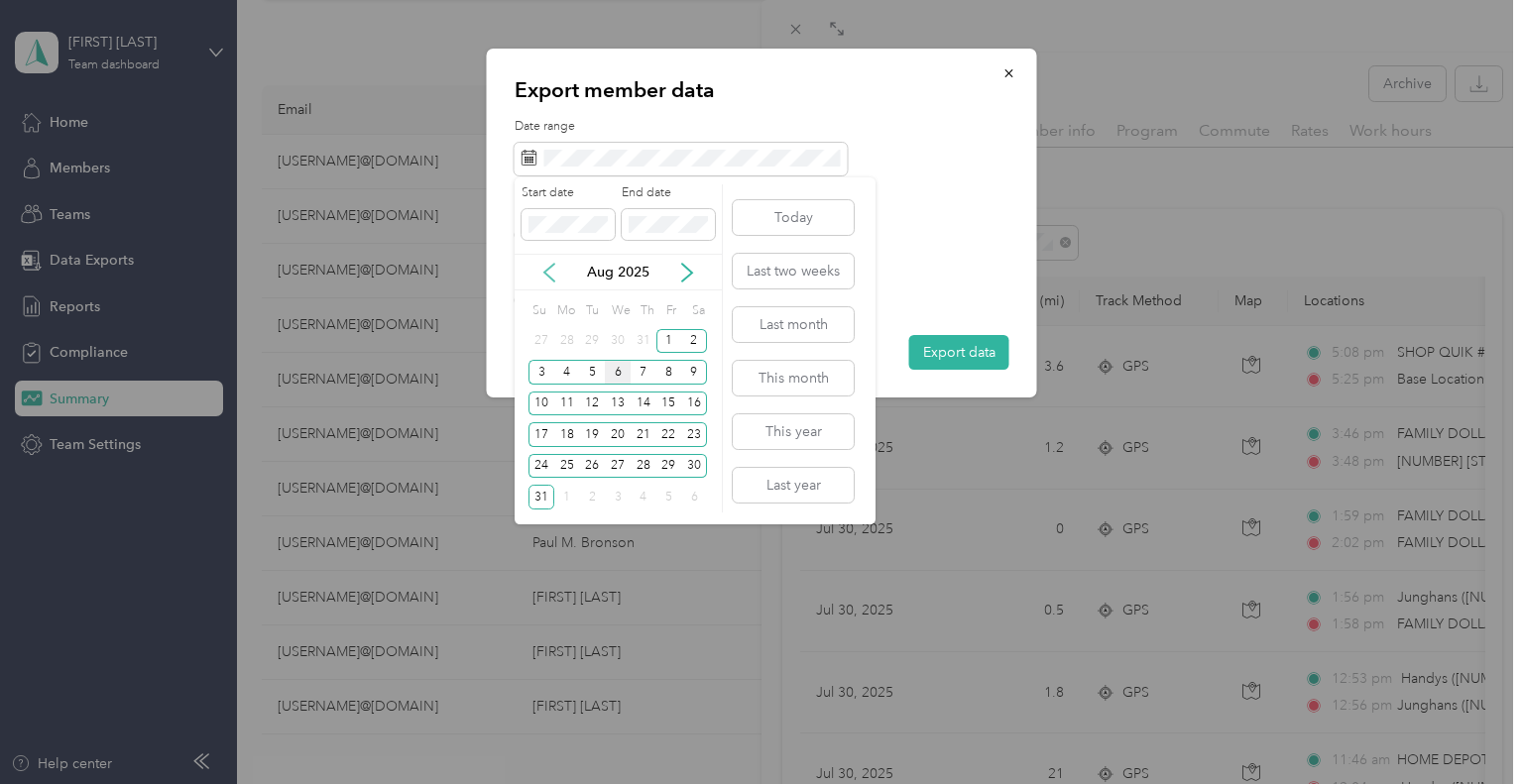 click 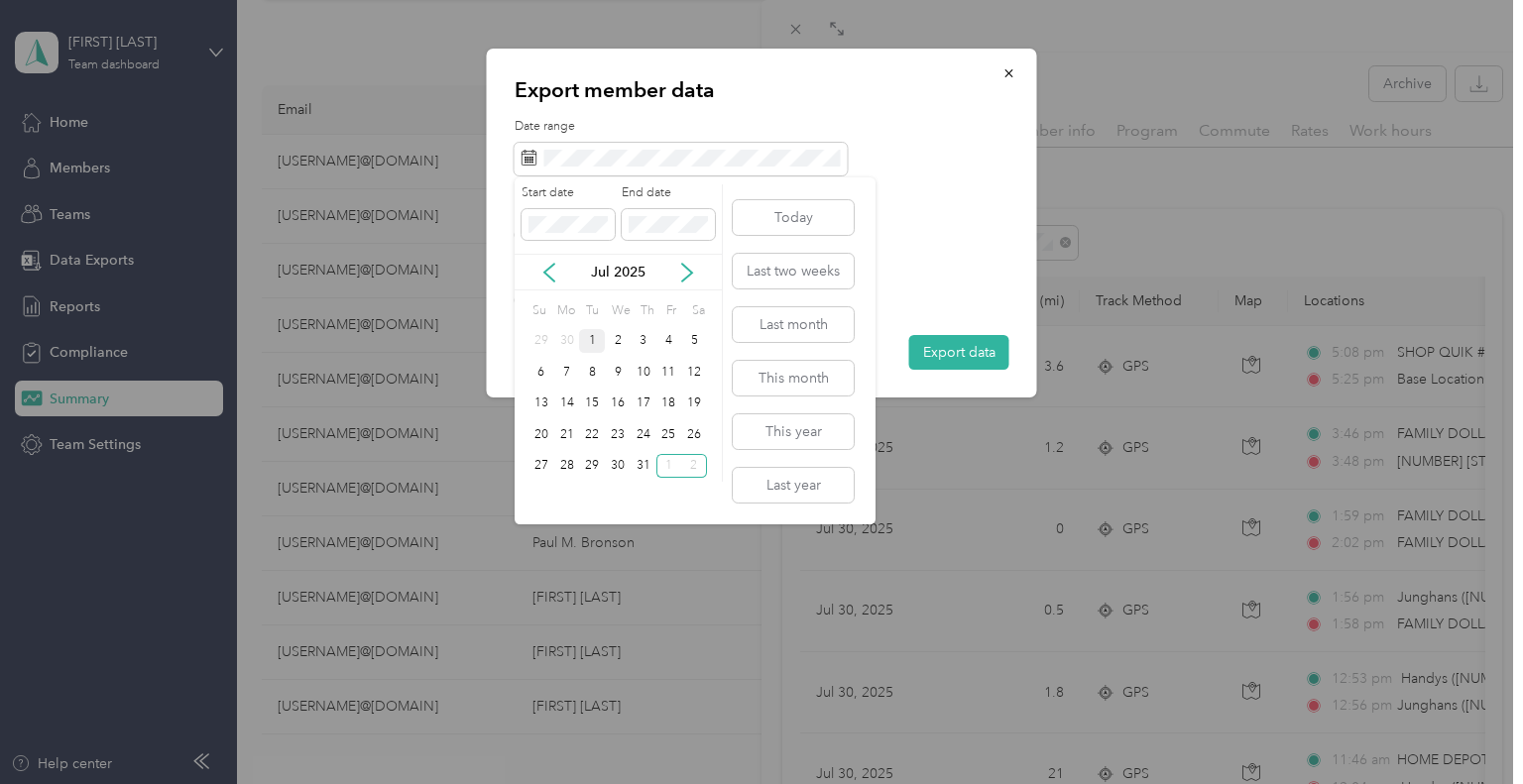 click on "1" at bounding box center (592, 341) 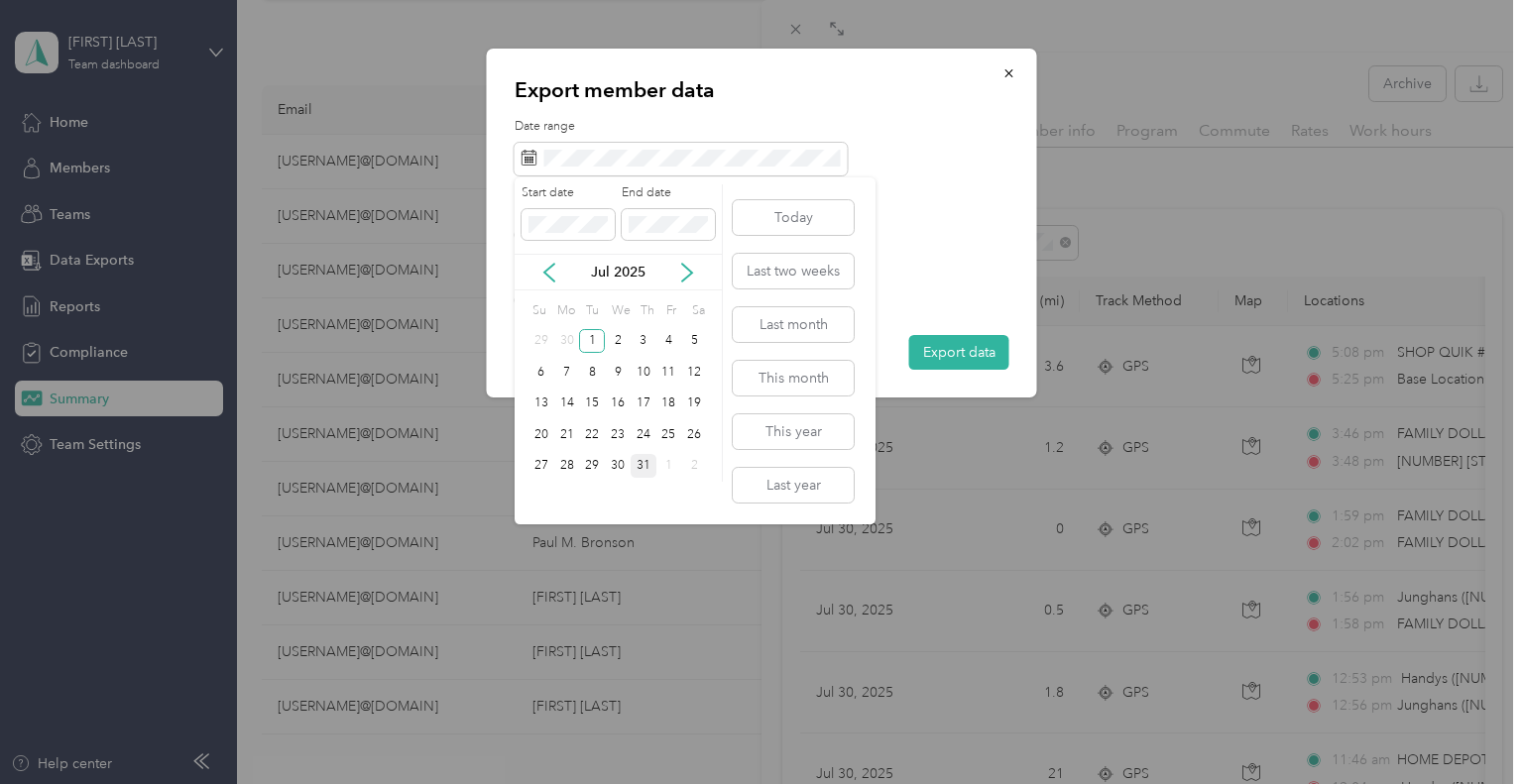 click on "31" at bounding box center [644, 466] 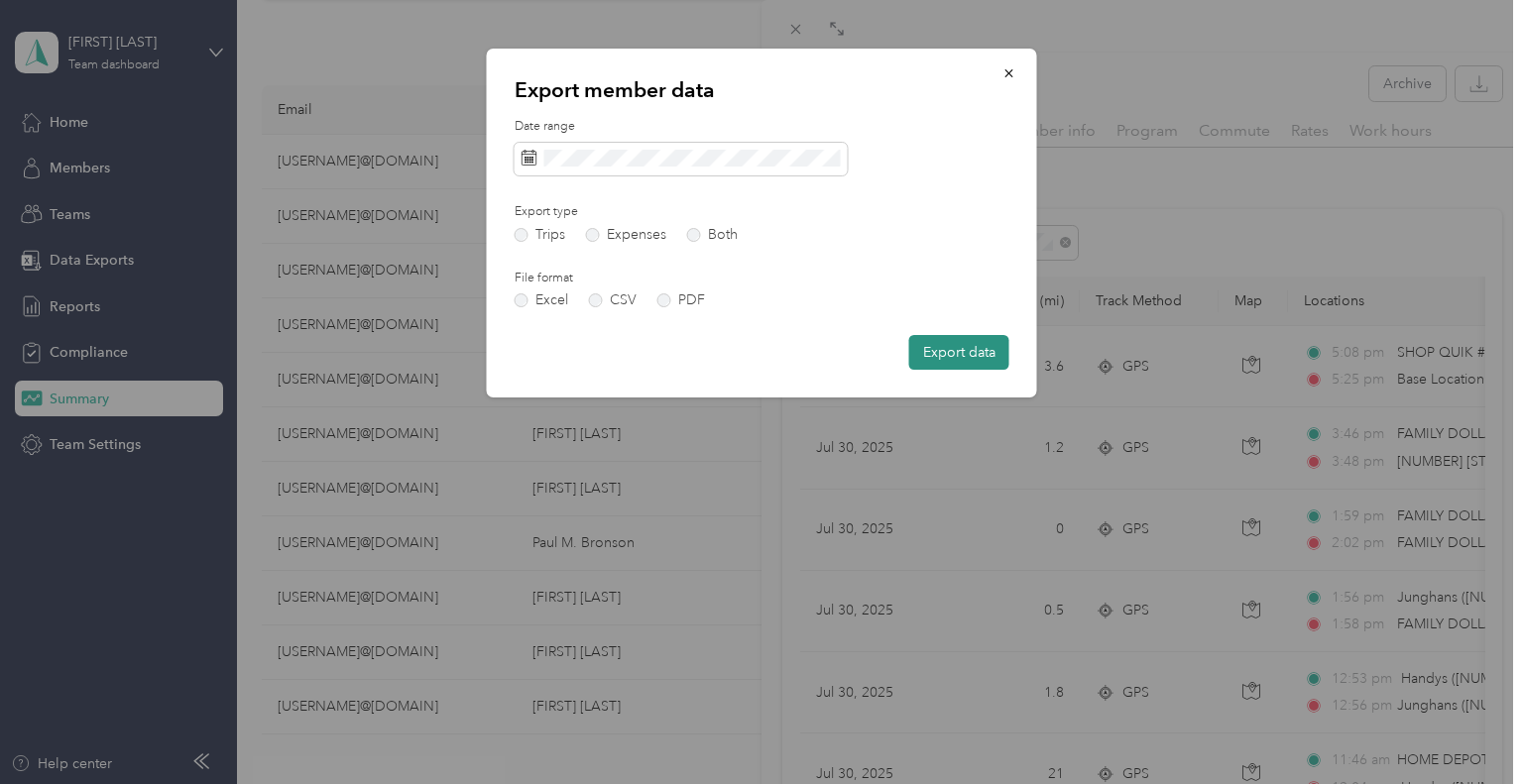 click on "Export data" at bounding box center (959, 352) 